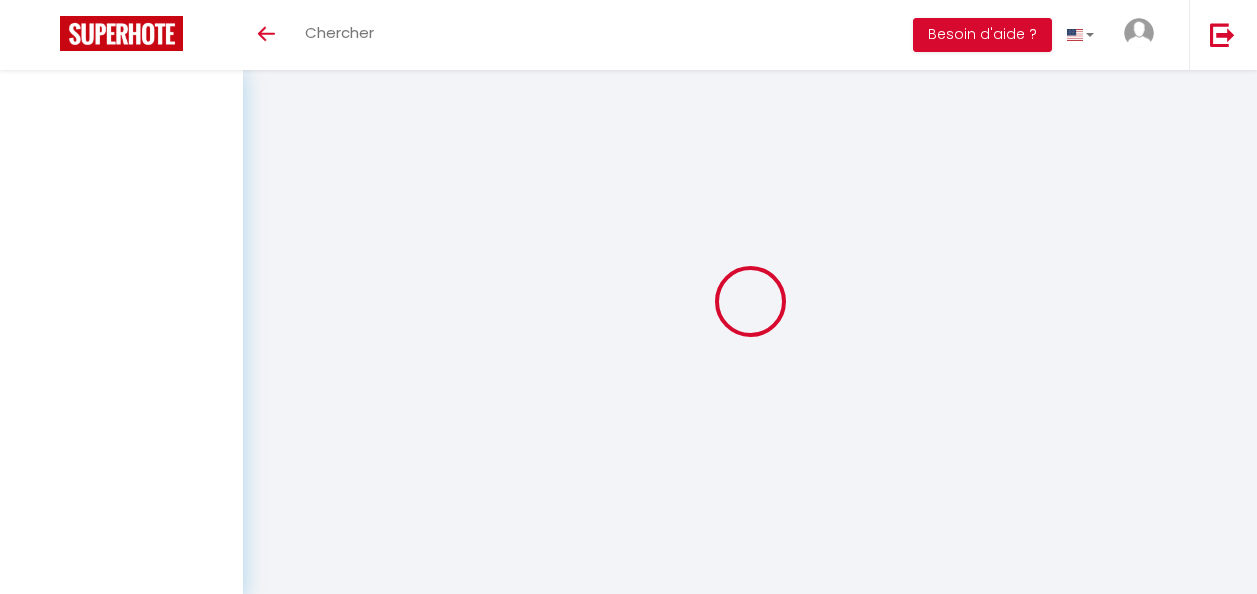 scroll, scrollTop: 0, scrollLeft: 0, axis: both 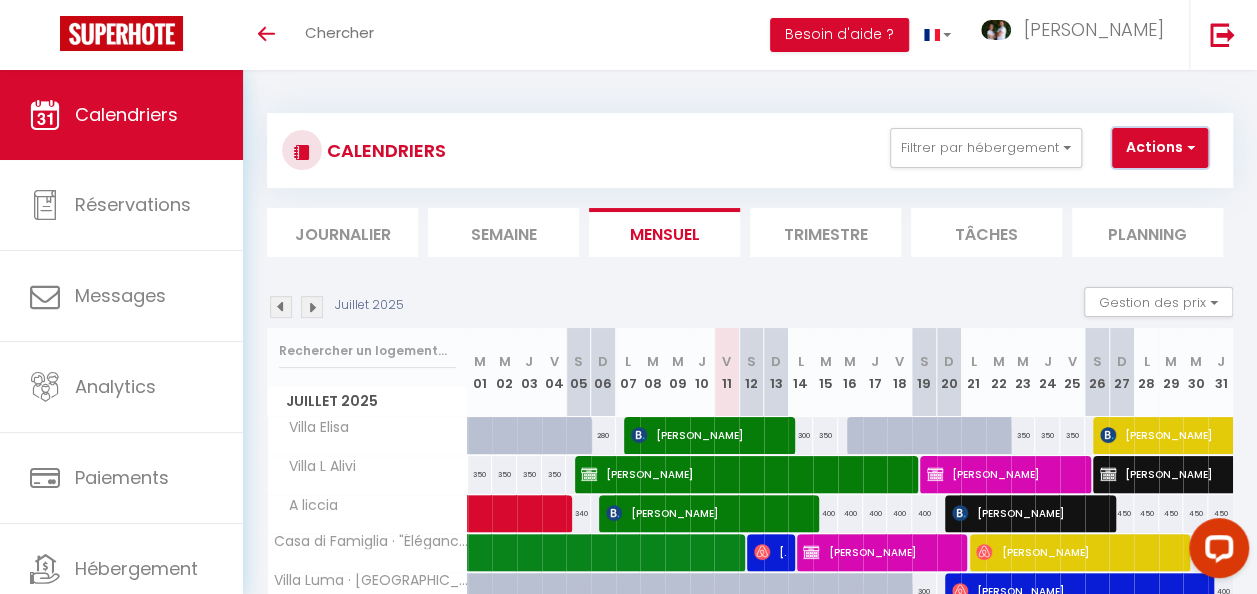 click on "Actions" at bounding box center [1160, 148] 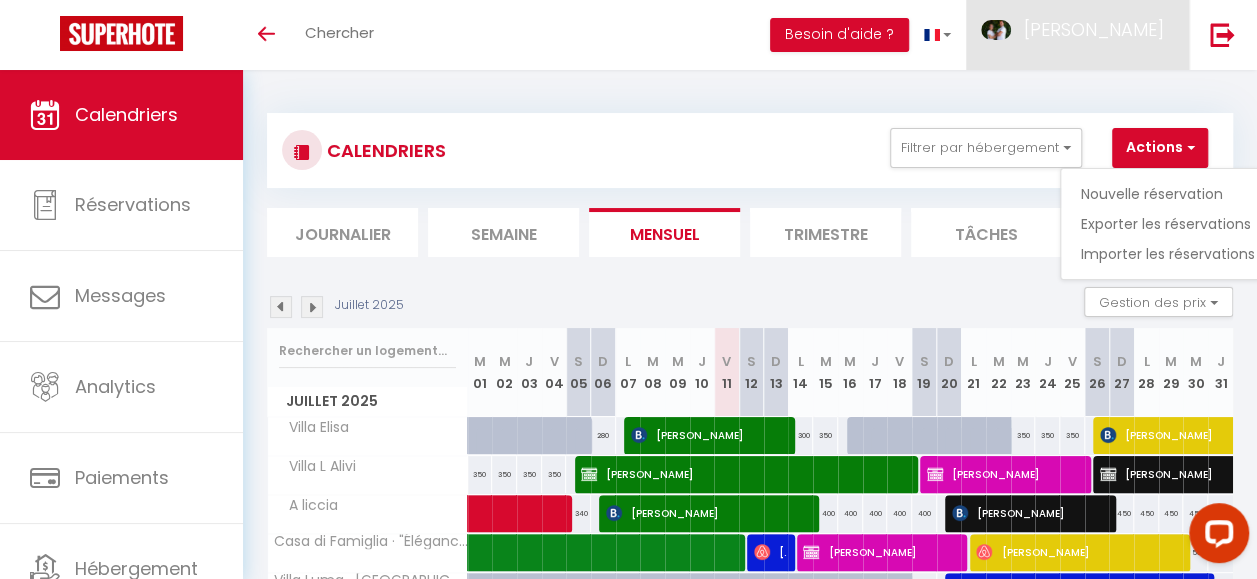 click on "[PERSON_NAME]" at bounding box center [1094, 29] 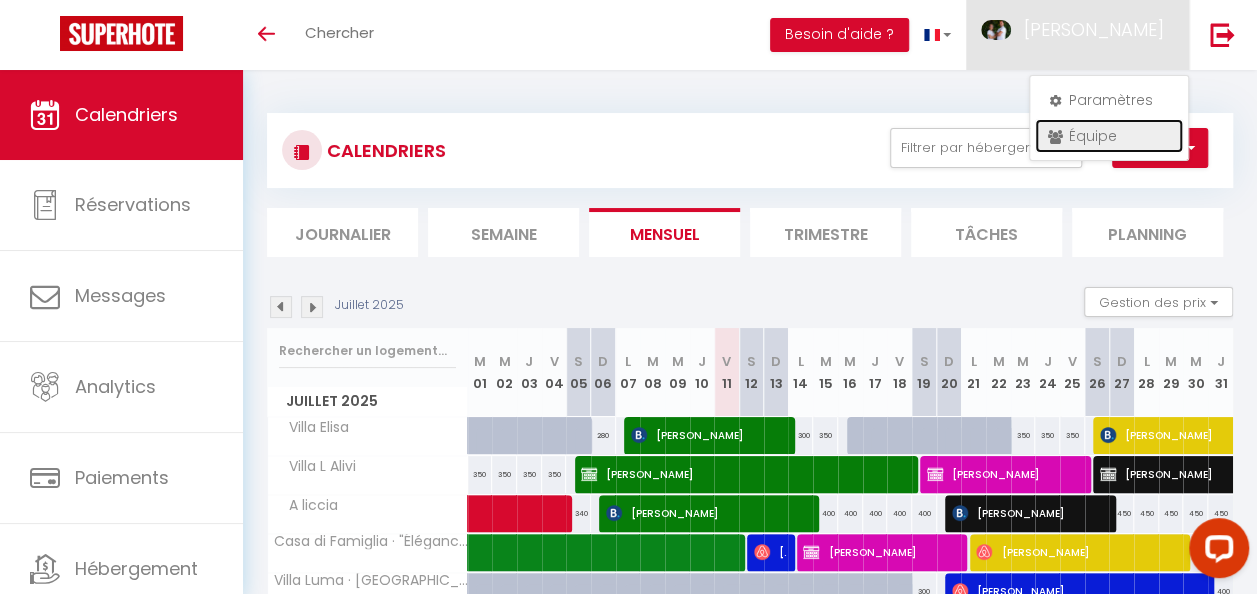click on "Équipe" at bounding box center (1109, 136) 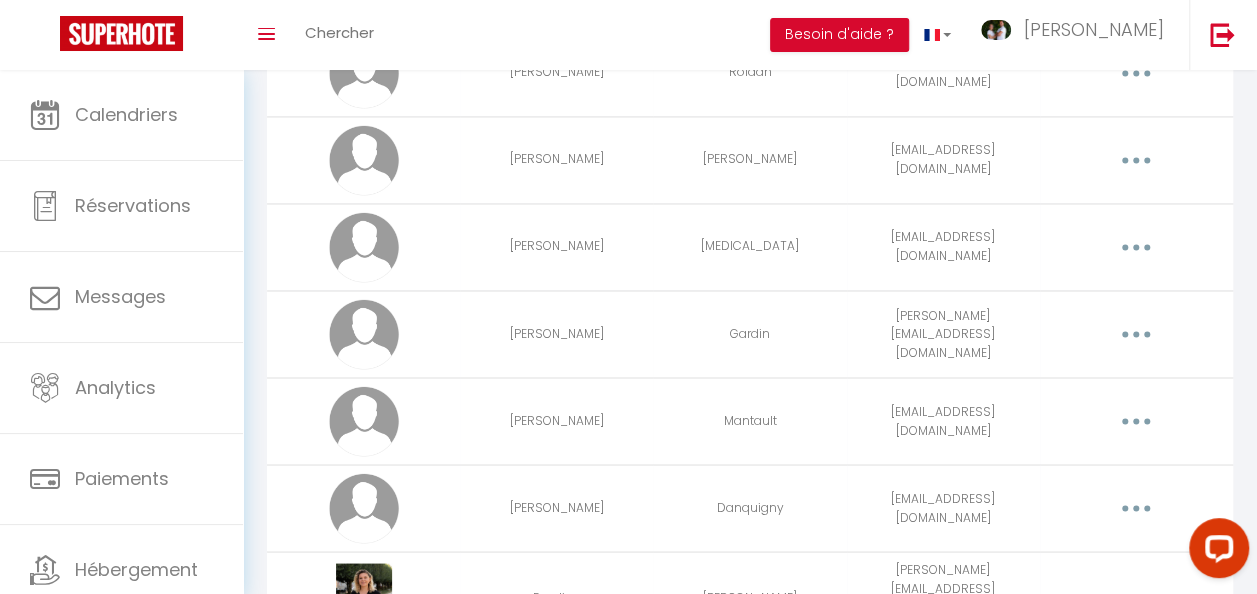 scroll, scrollTop: 1800, scrollLeft: 0, axis: vertical 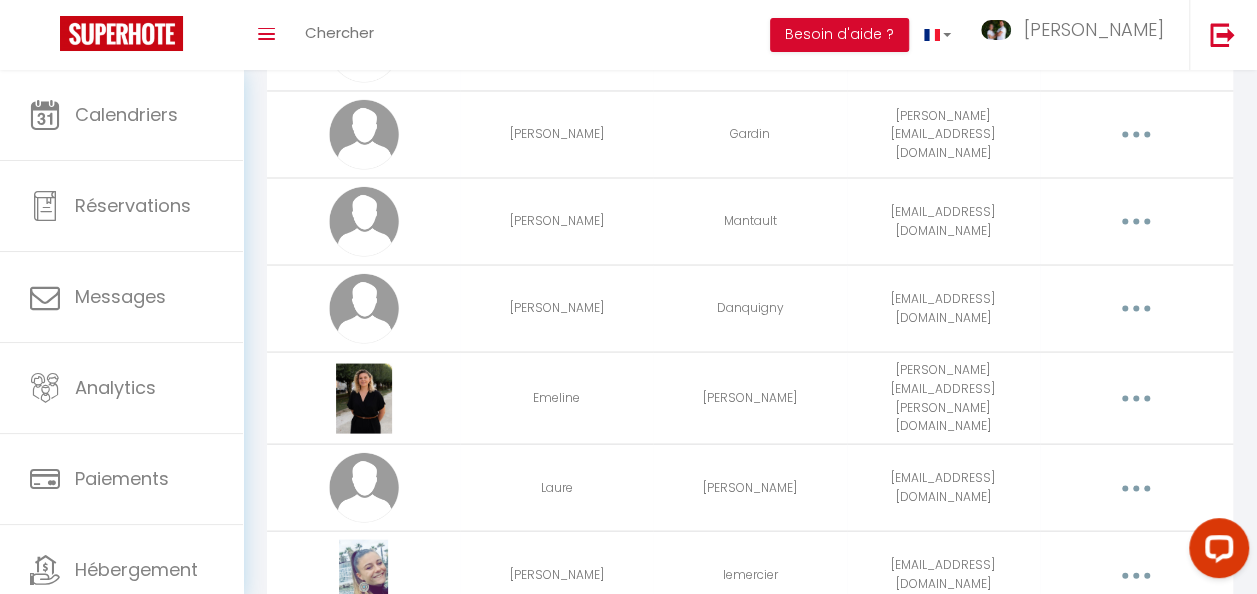 click at bounding box center [1136, 398] 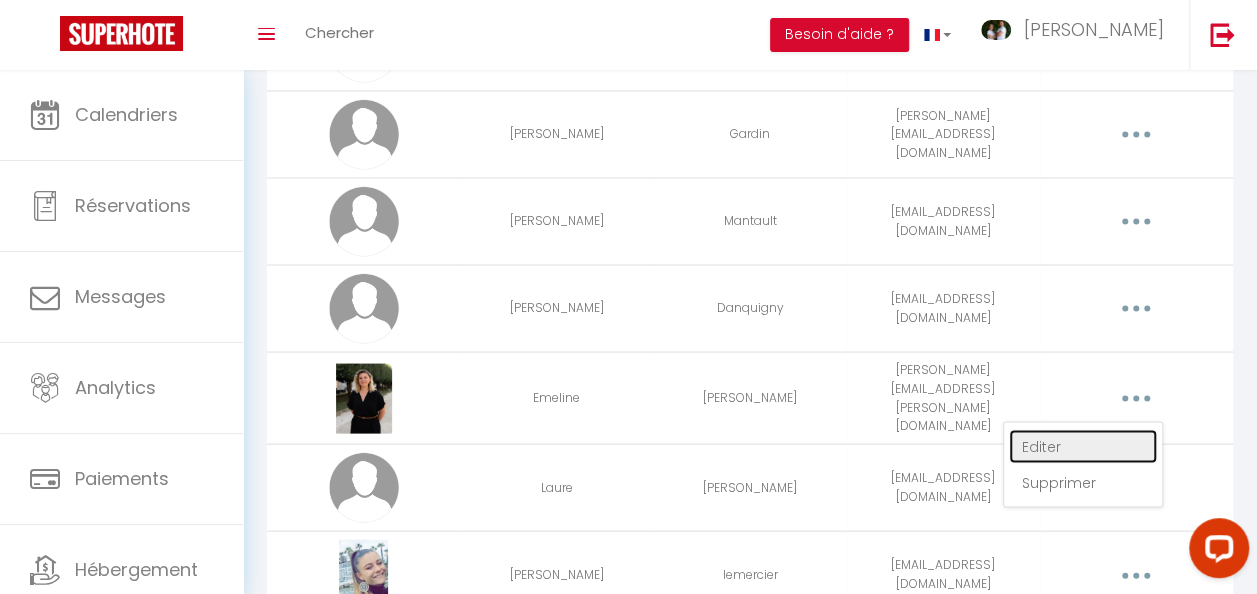 click on "Editer" at bounding box center (1083, 446) 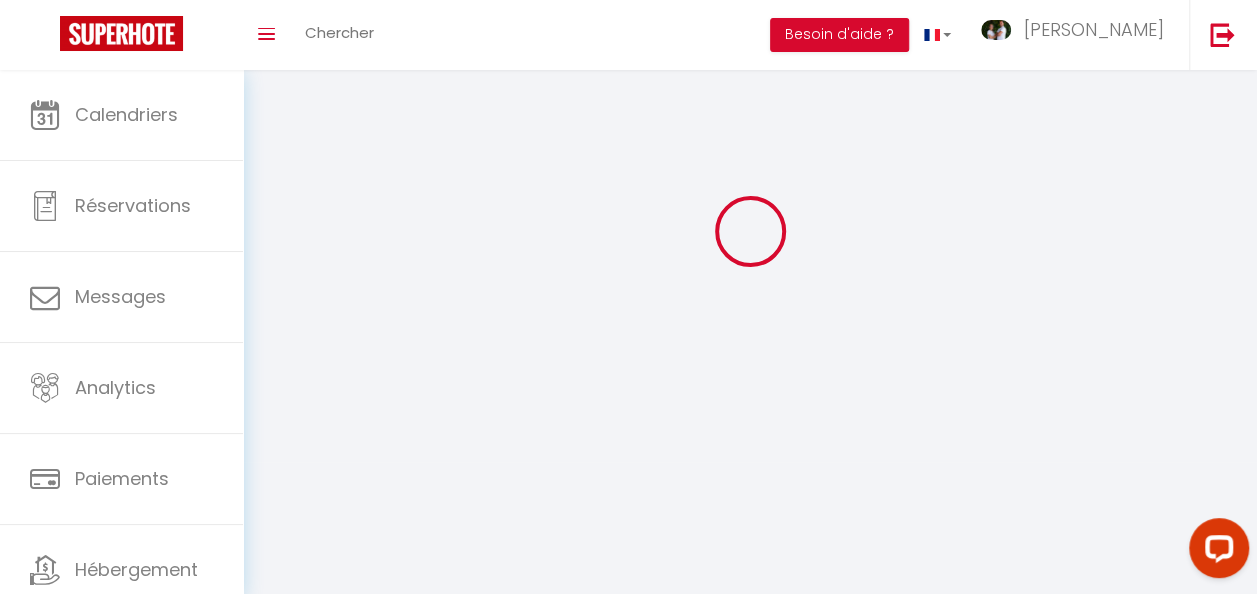type on "[EMAIL_ADDRESS][DOMAIN_NAME]" 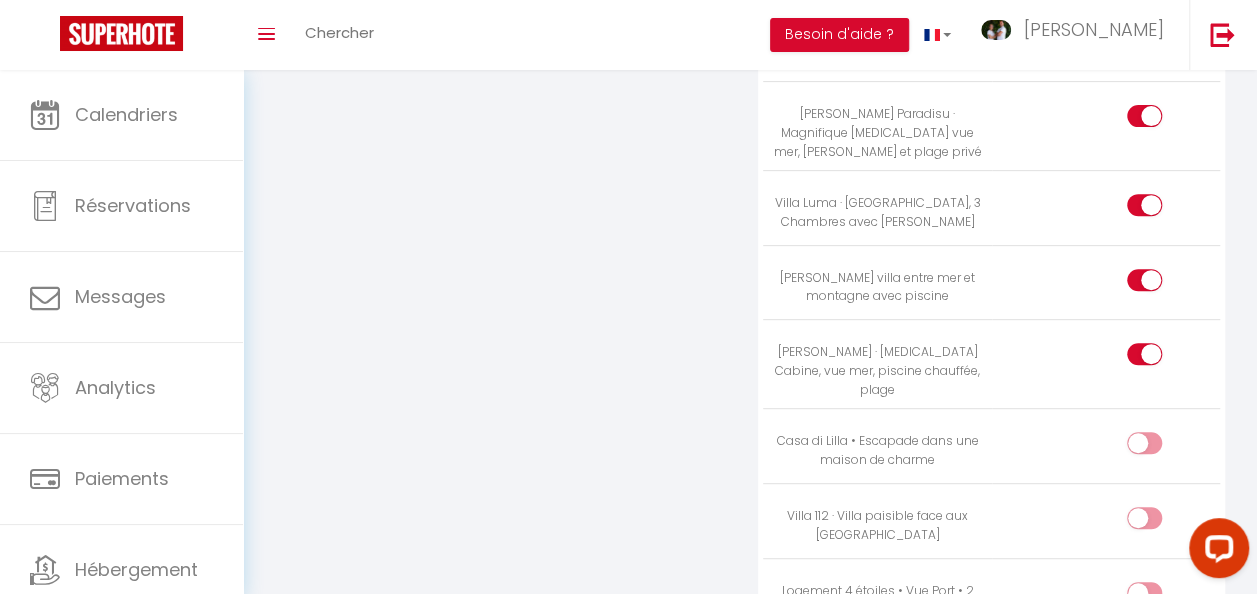 click at bounding box center (1144, 447) 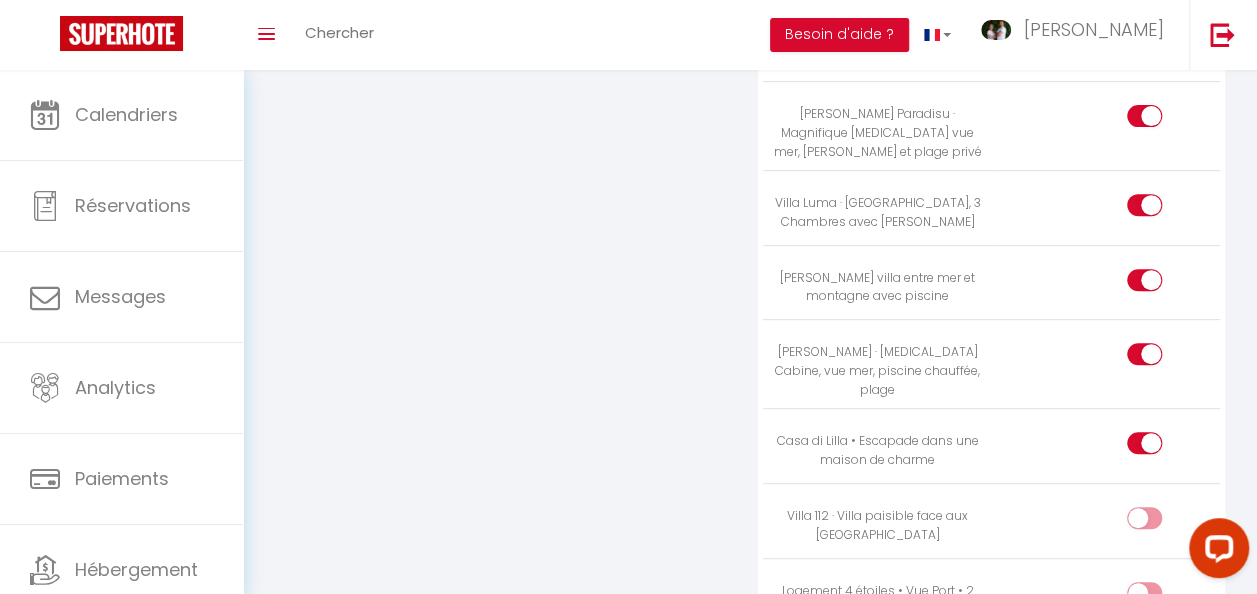 drag, startPoint x: 1152, startPoint y: 249, endPoint x: 1156, endPoint y: 329, distance: 80.09994 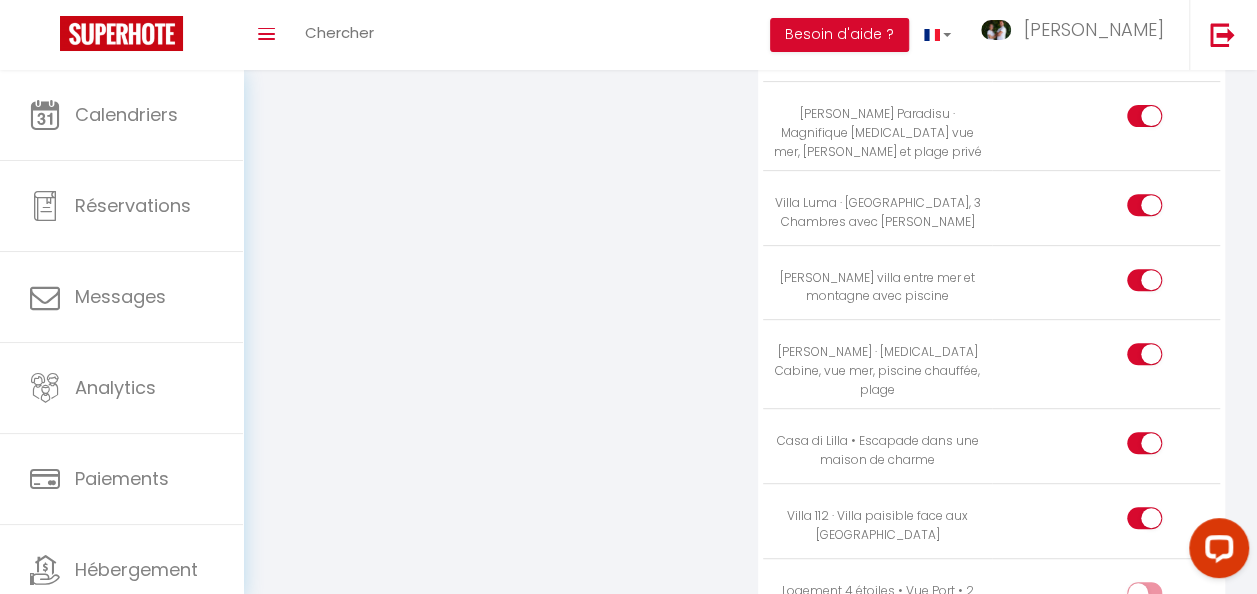 click at bounding box center (1161, 597) 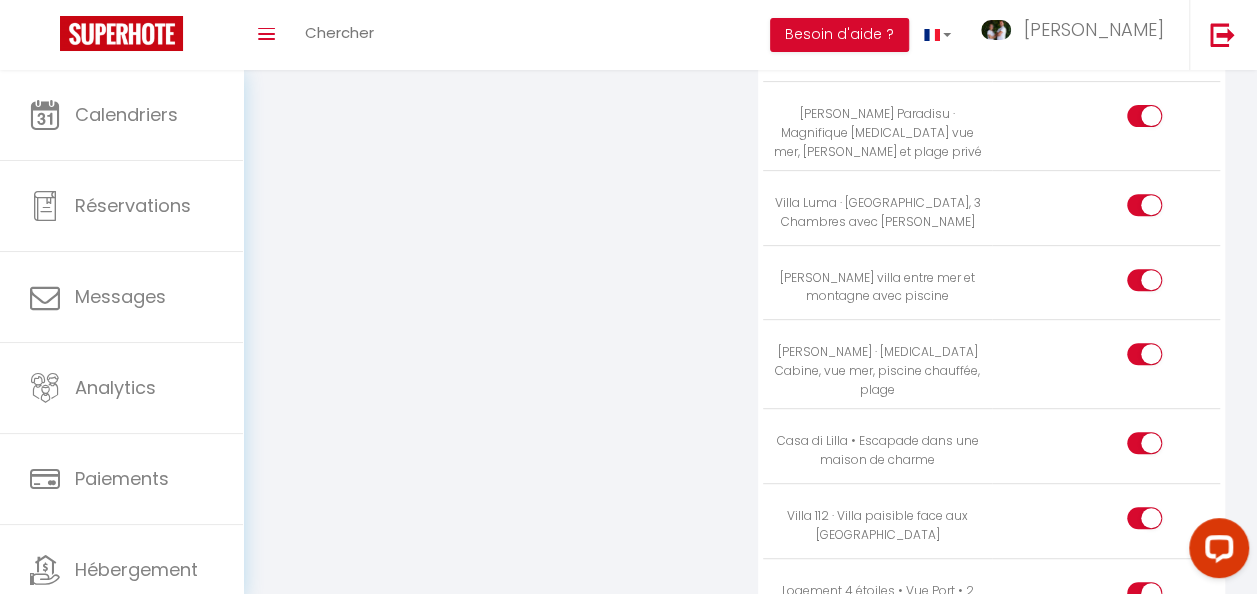 drag, startPoint x: 1140, startPoint y: 486, endPoint x: 1141, endPoint y: 476, distance: 10.049875 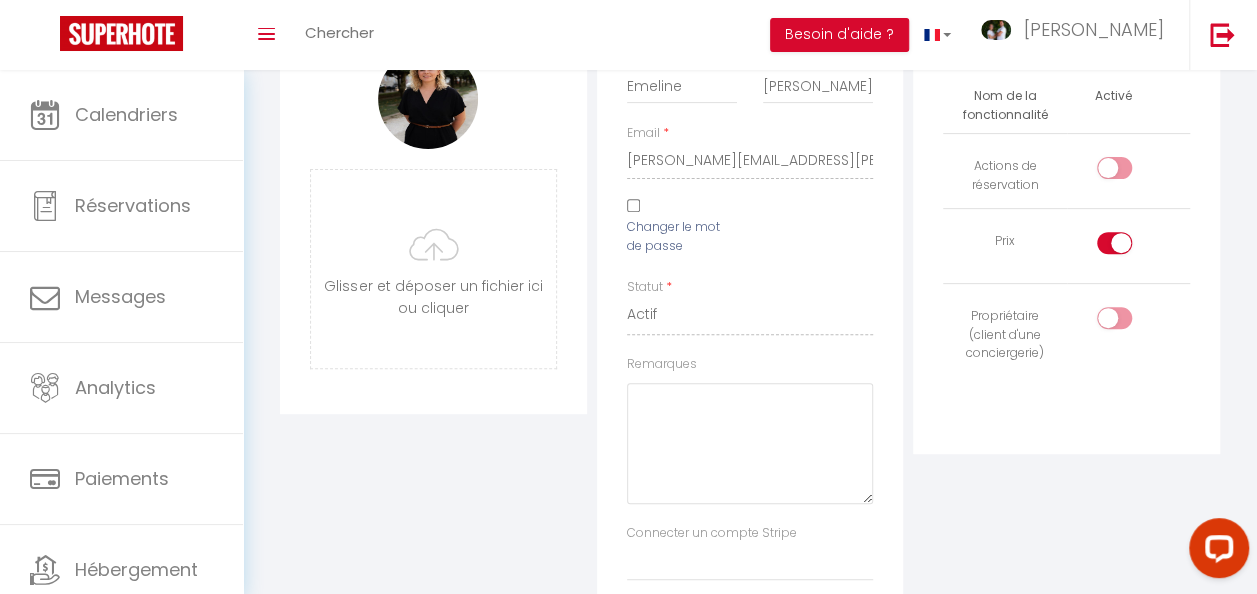 scroll, scrollTop: 0, scrollLeft: 0, axis: both 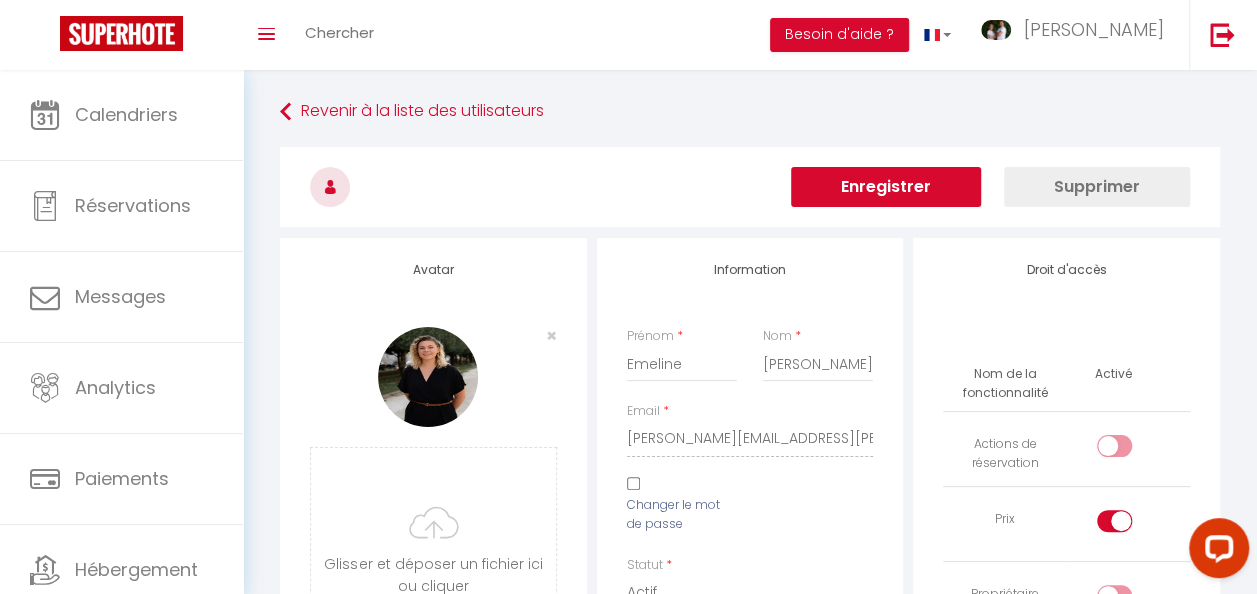 click on "Enregistrer" at bounding box center [886, 187] 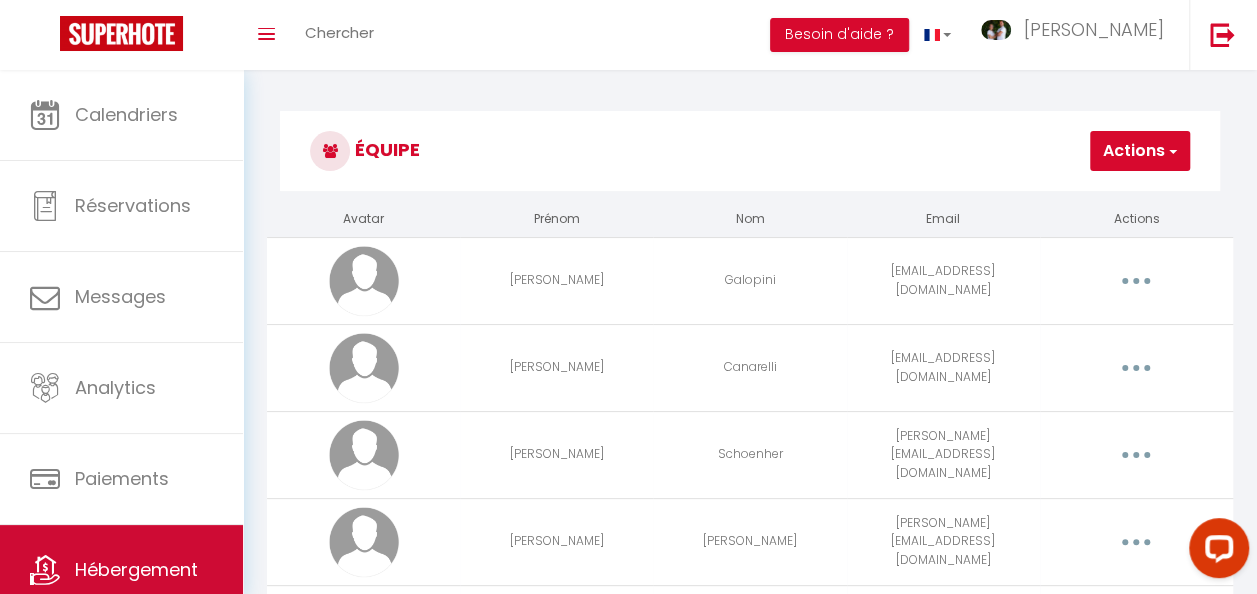 scroll, scrollTop: 107, scrollLeft: 0, axis: vertical 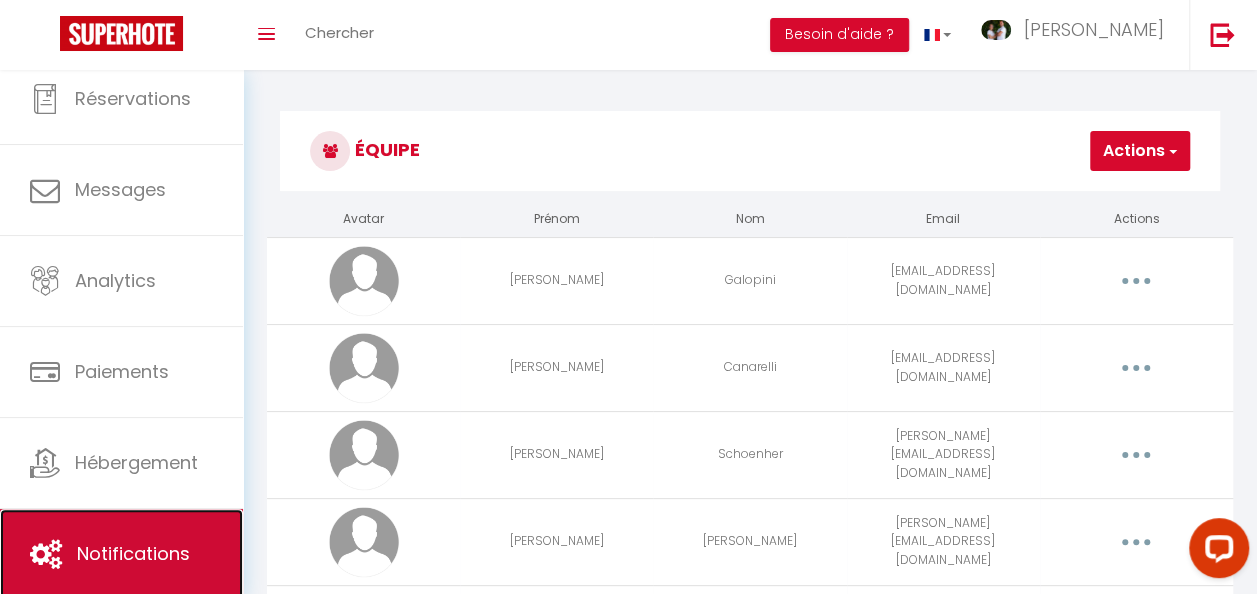 click on "Notifications" at bounding box center (133, 553) 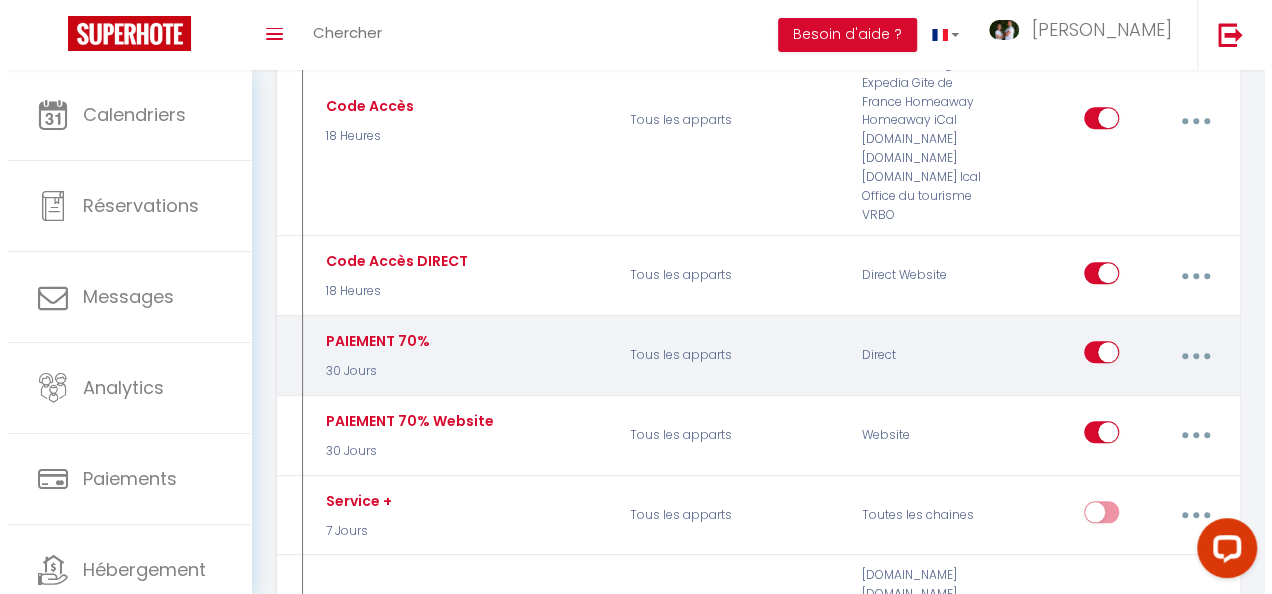 scroll, scrollTop: 700, scrollLeft: 0, axis: vertical 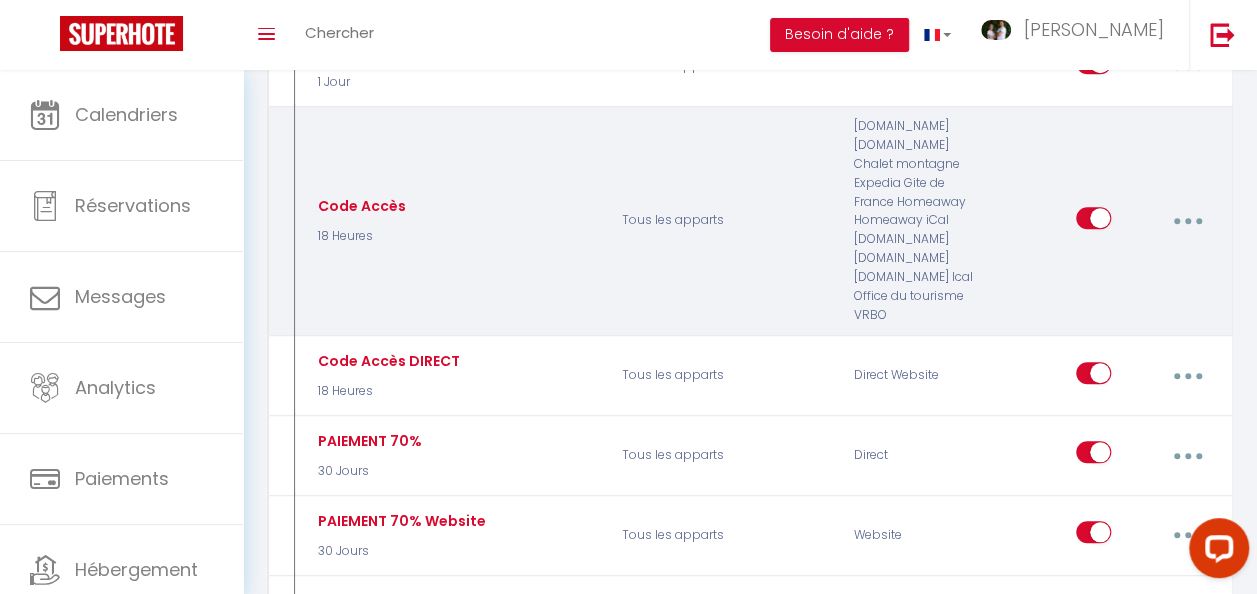 click on "Code Accès    18 Heures" at bounding box center [454, 220] 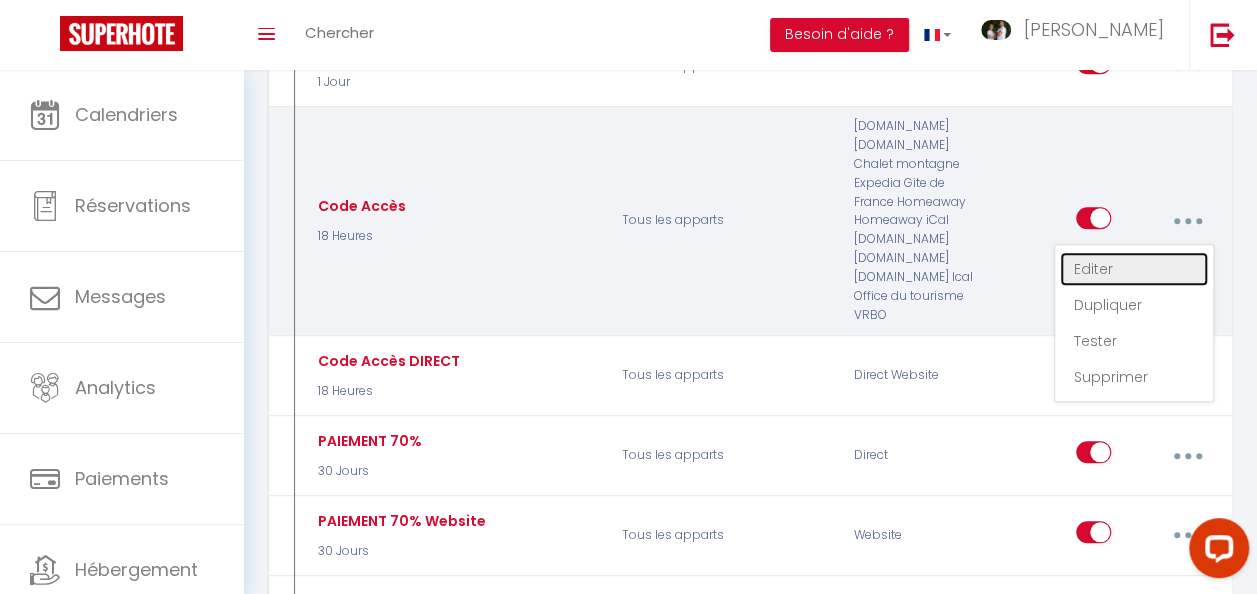 click on "Editer" at bounding box center (1134, 269) 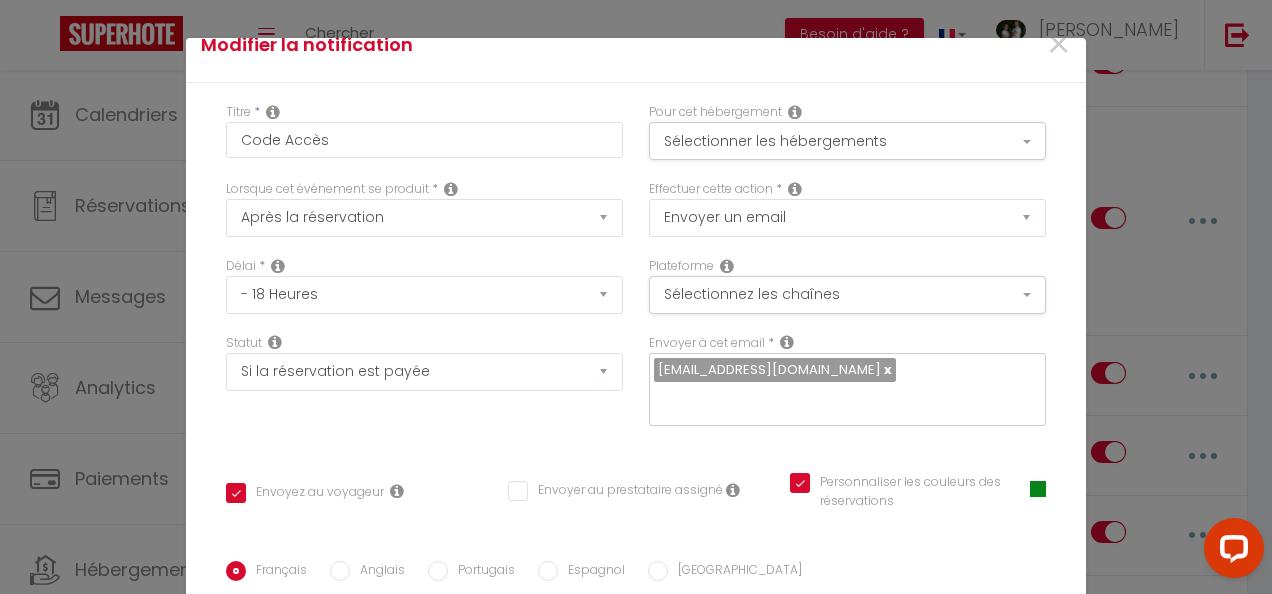 scroll, scrollTop: 0, scrollLeft: 0, axis: both 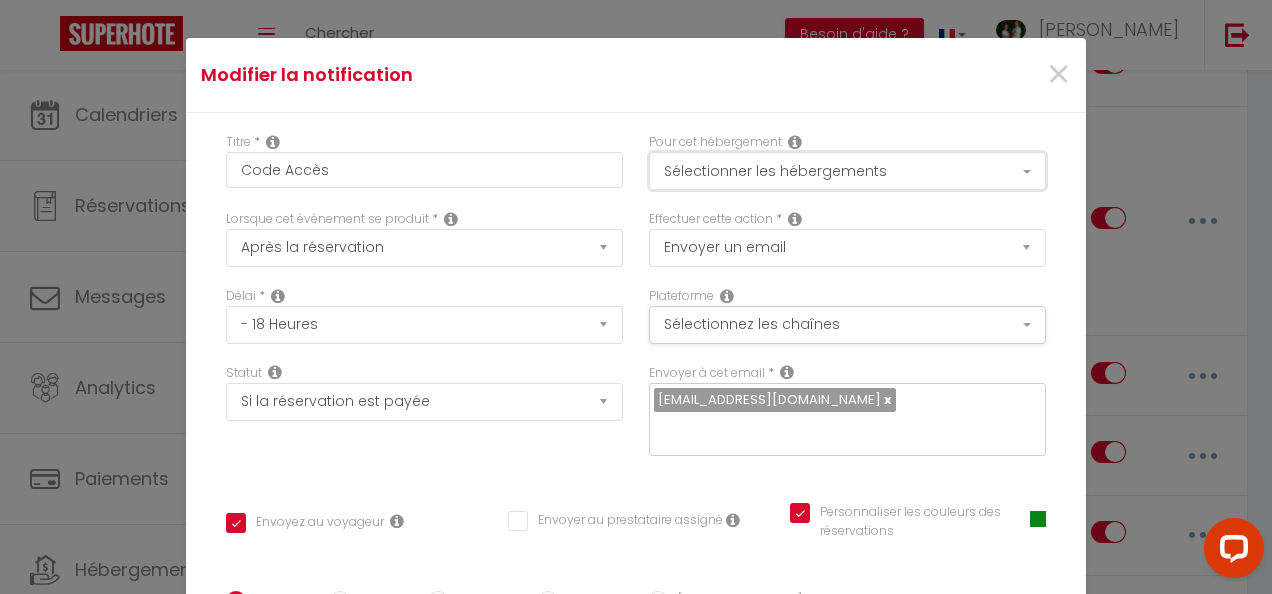 click on "Sélectionner les hébergements" at bounding box center (847, 171) 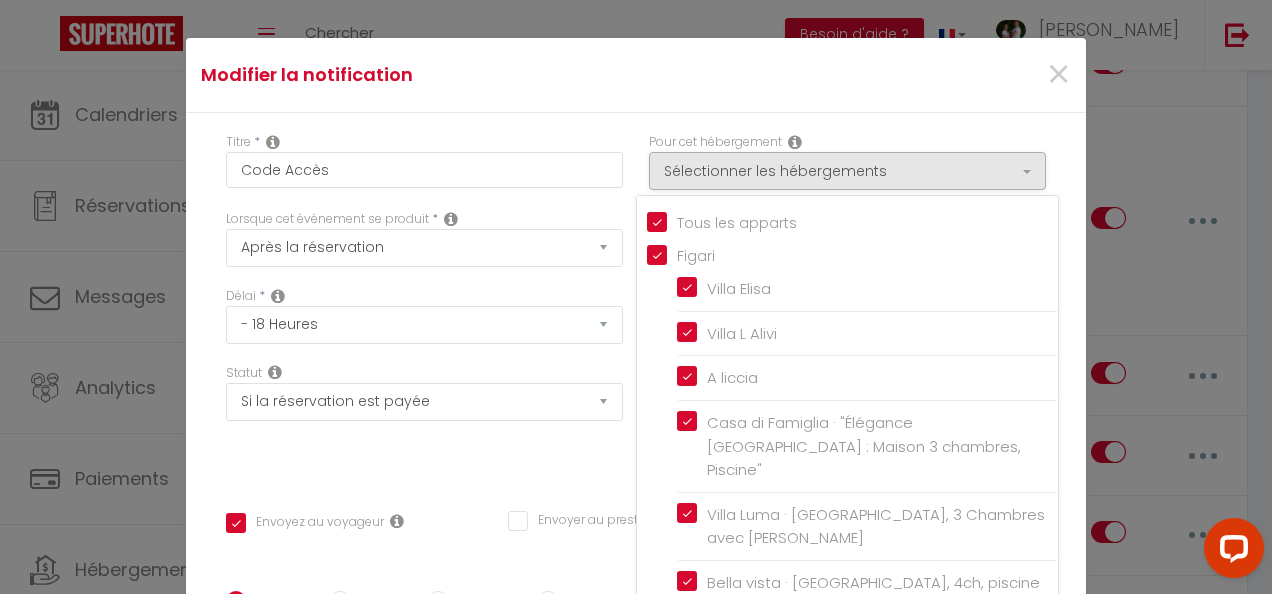 click on "Tous les apparts" at bounding box center (852, 221) 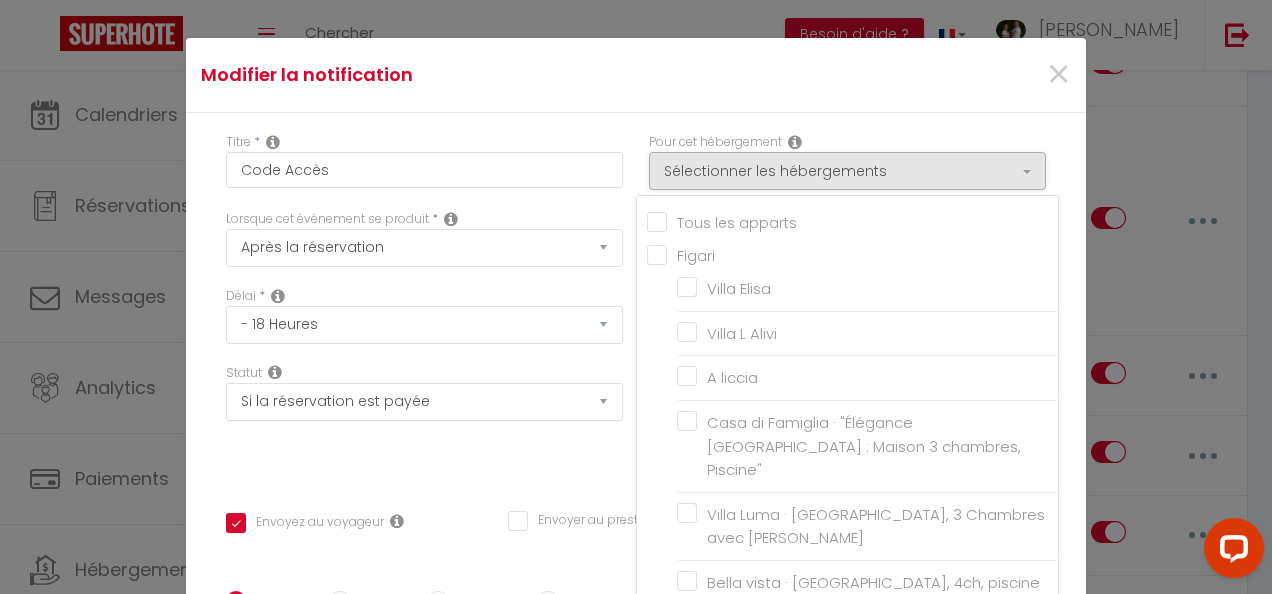 checkbox on "true" 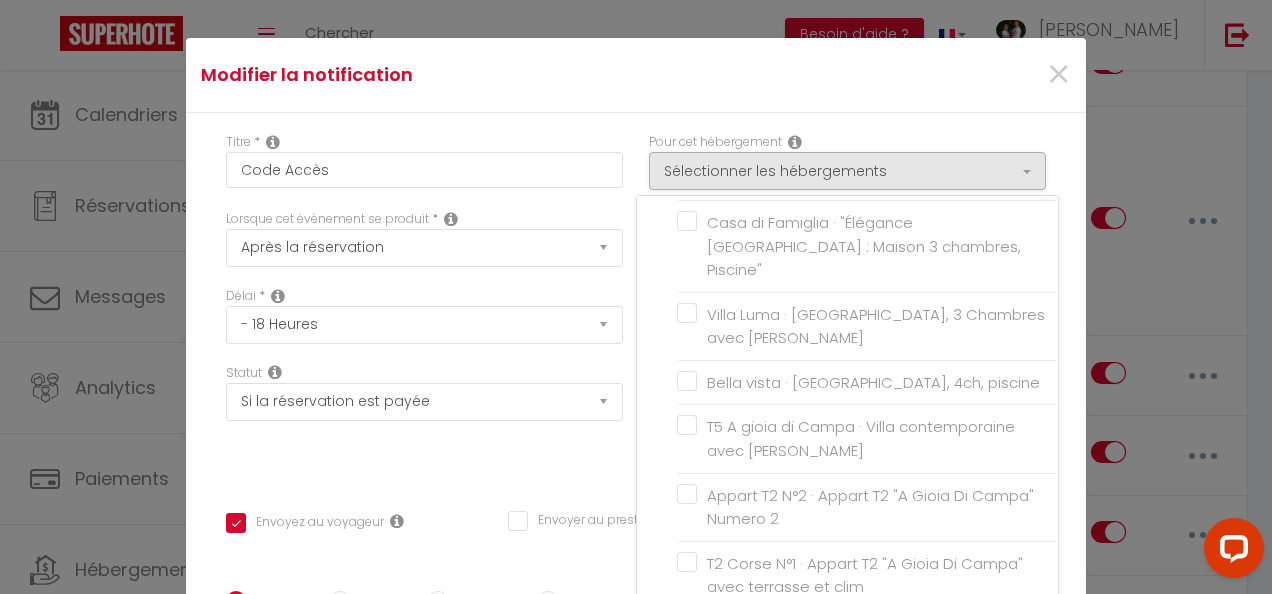 scroll, scrollTop: 0, scrollLeft: 0, axis: both 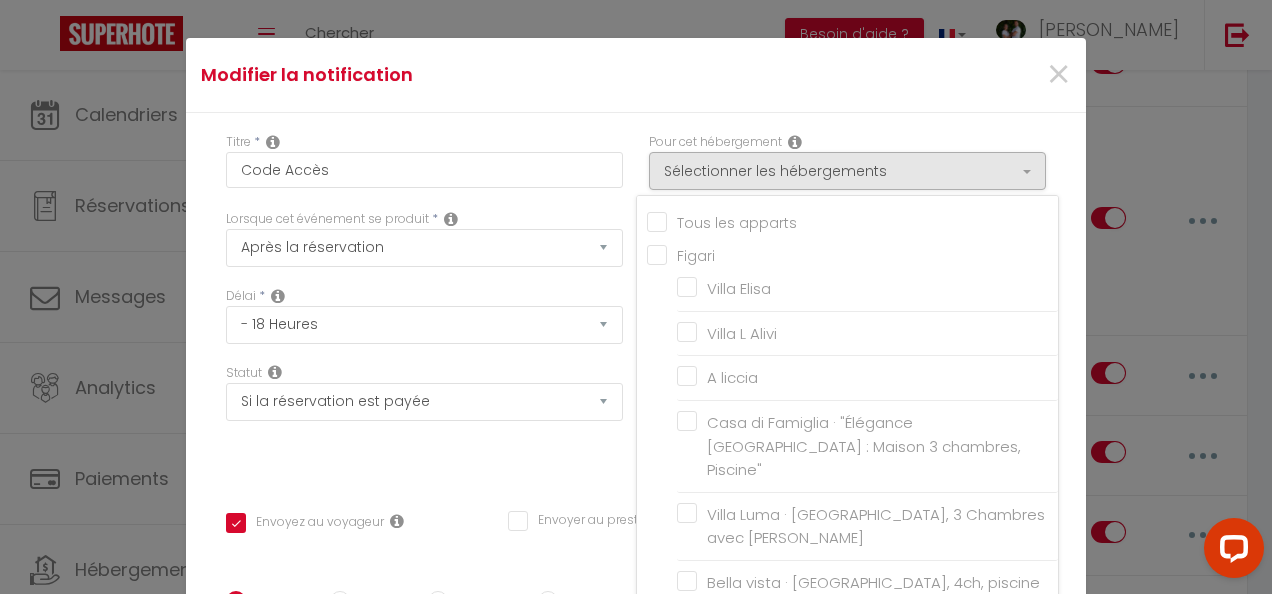 click on "Tous les apparts" at bounding box center (852, 221) 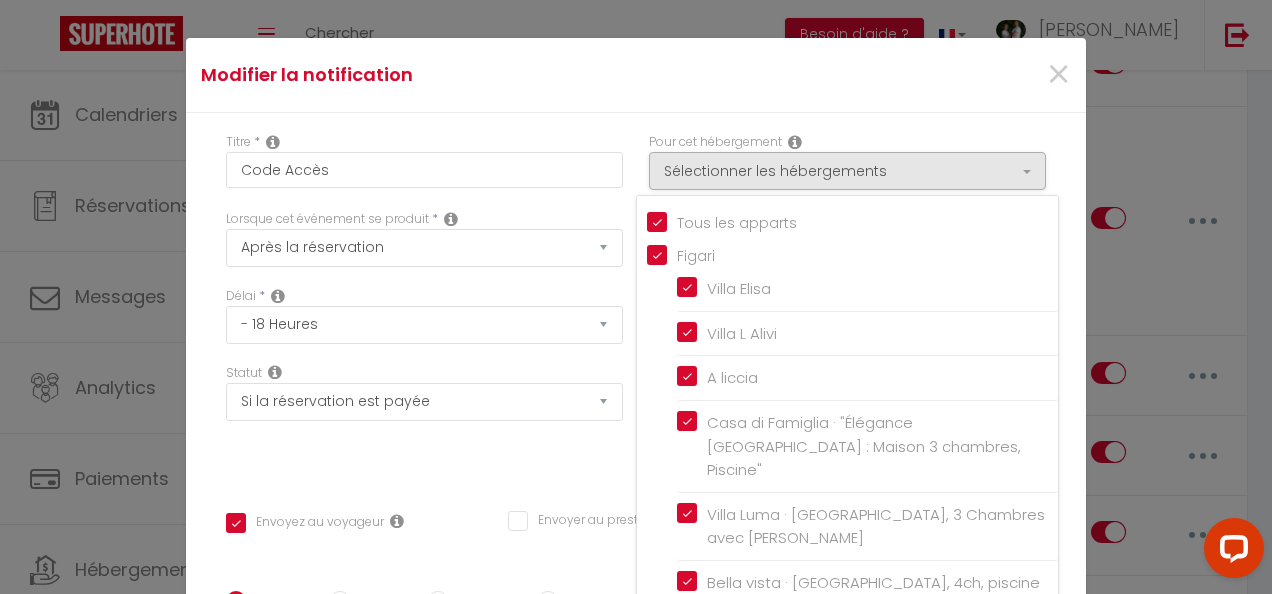 checkbox on "true" 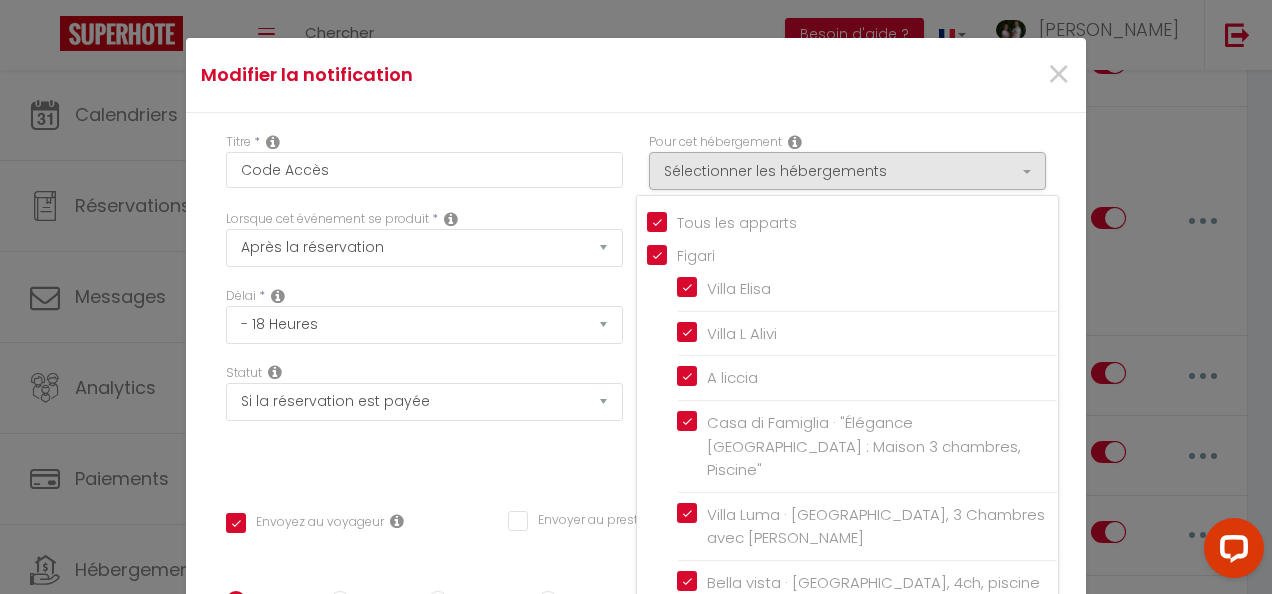drag, startPoint x: 916, startPoint y: 93, endPoint x: 1016, endPoint y: 91, distance: 100.02 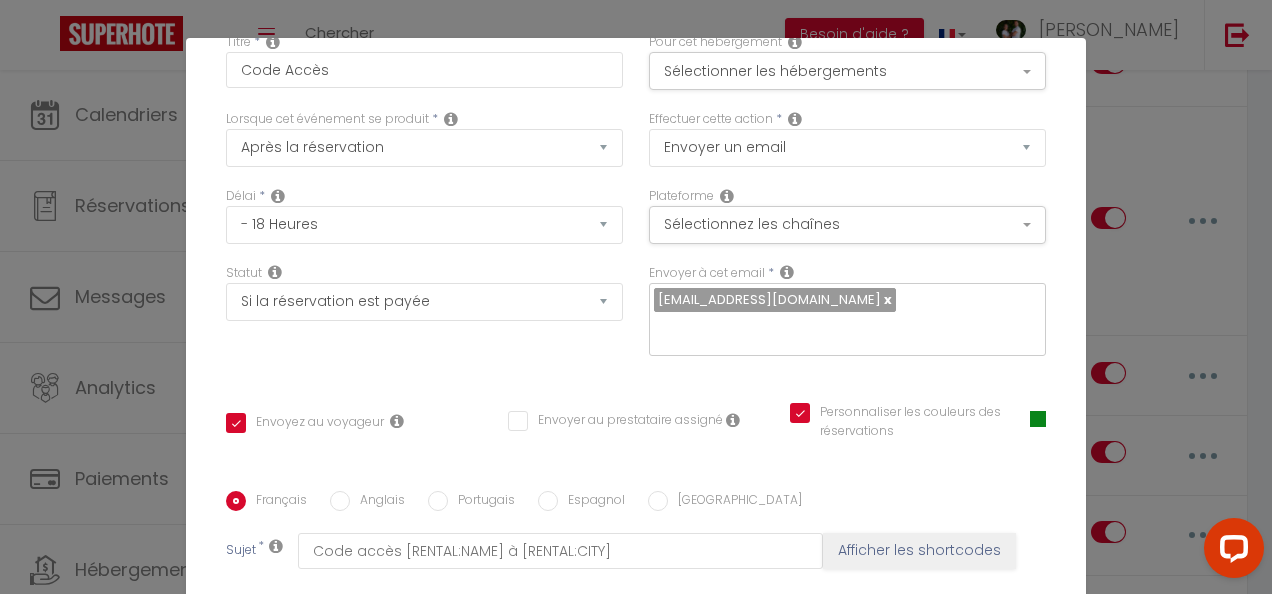 scroll, scrollTop: 495, scrollLeft: 0, axis: vertical 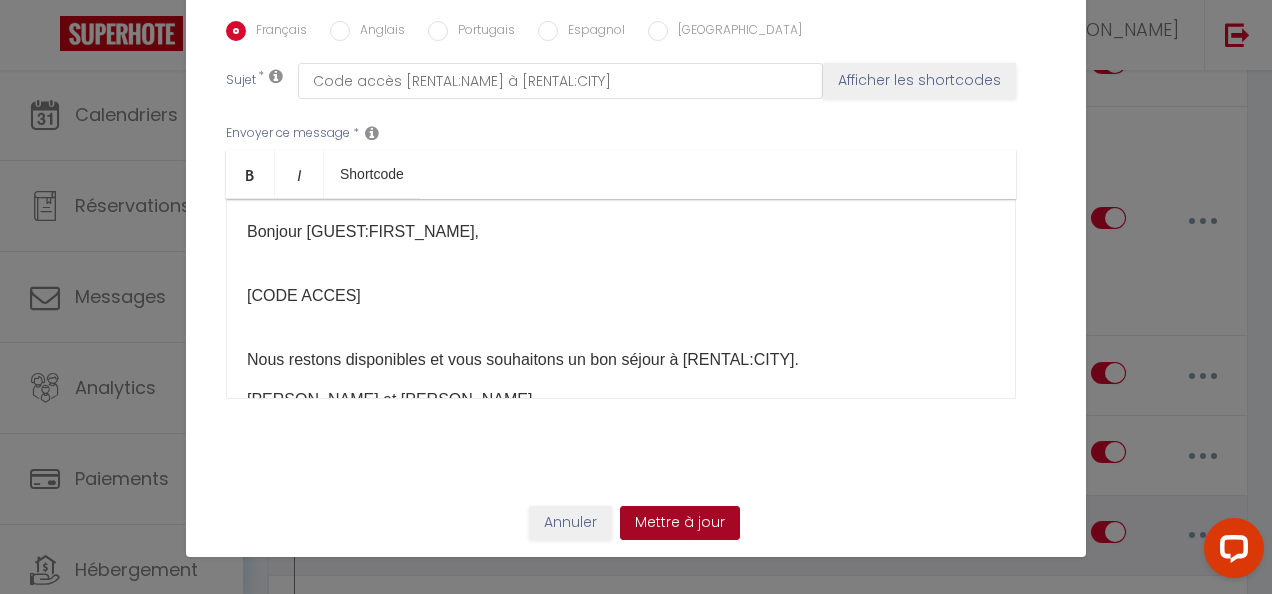 drag, startPoint x: 685, startPoint y: 519, endPoint x: 685, endPoint y: 506, distance: 13 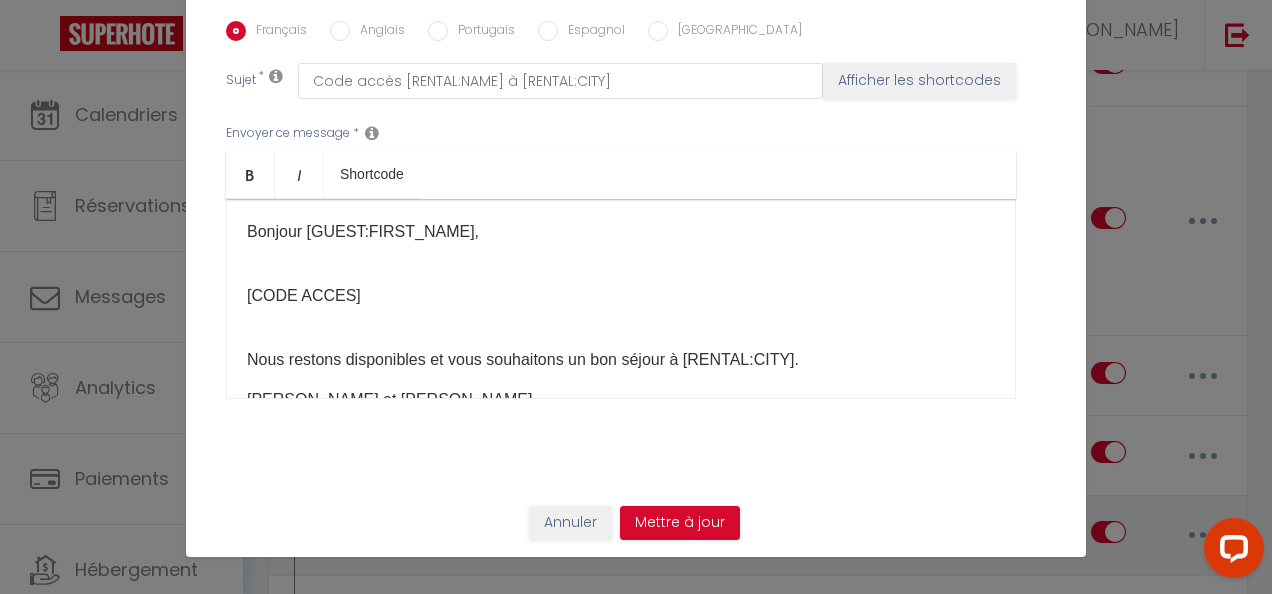 checkbox on "true" 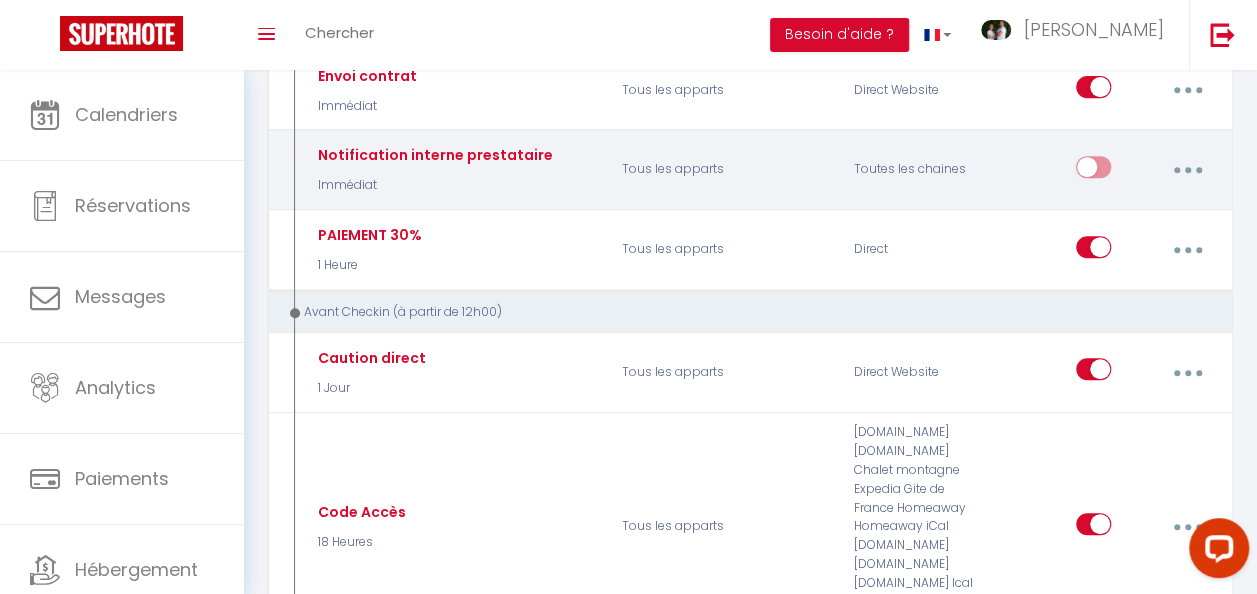 scroll, scrollTop: 0, scrollLeft: 0, axis: both 